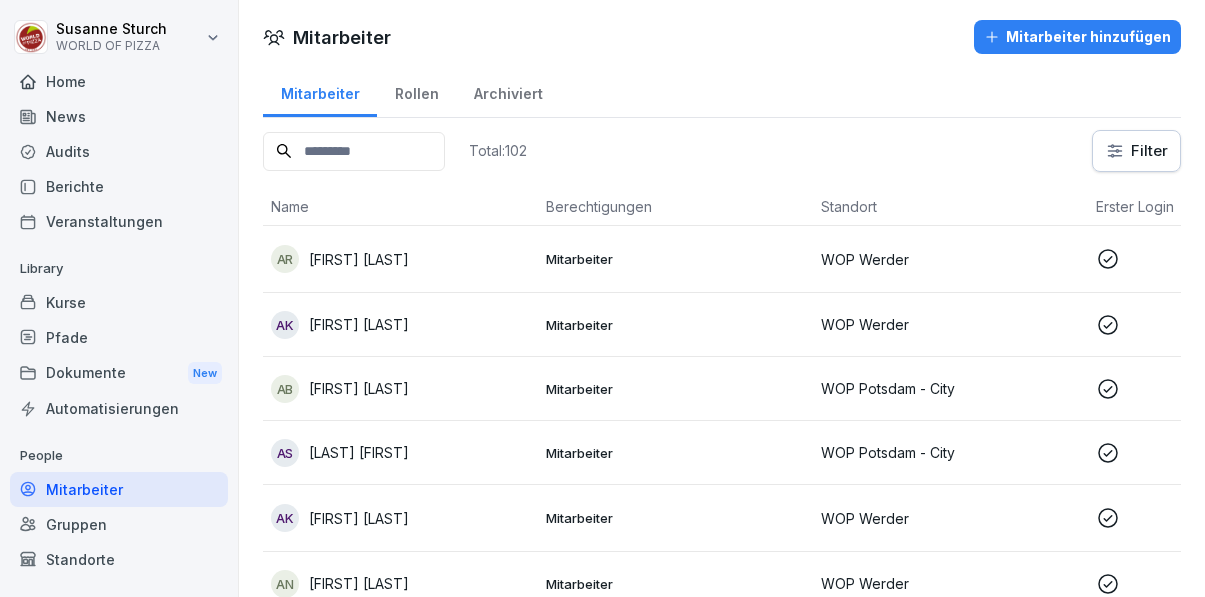 scroll, scrollTop: 0, scrollLeft: 0, axis: both 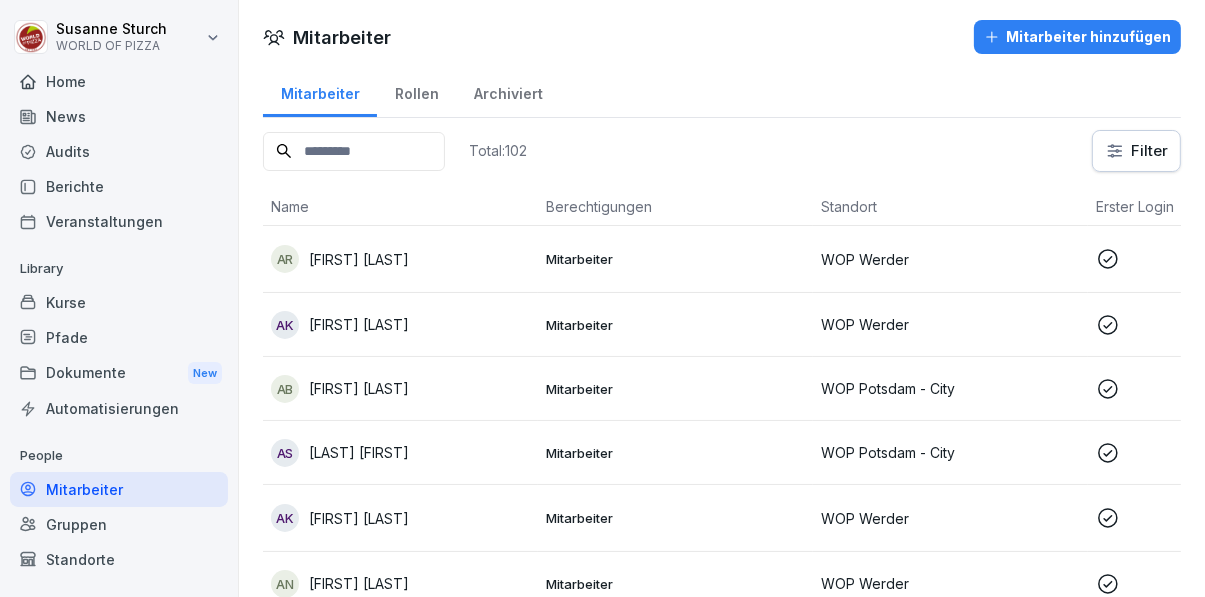 click at bounding box center [354, 151] 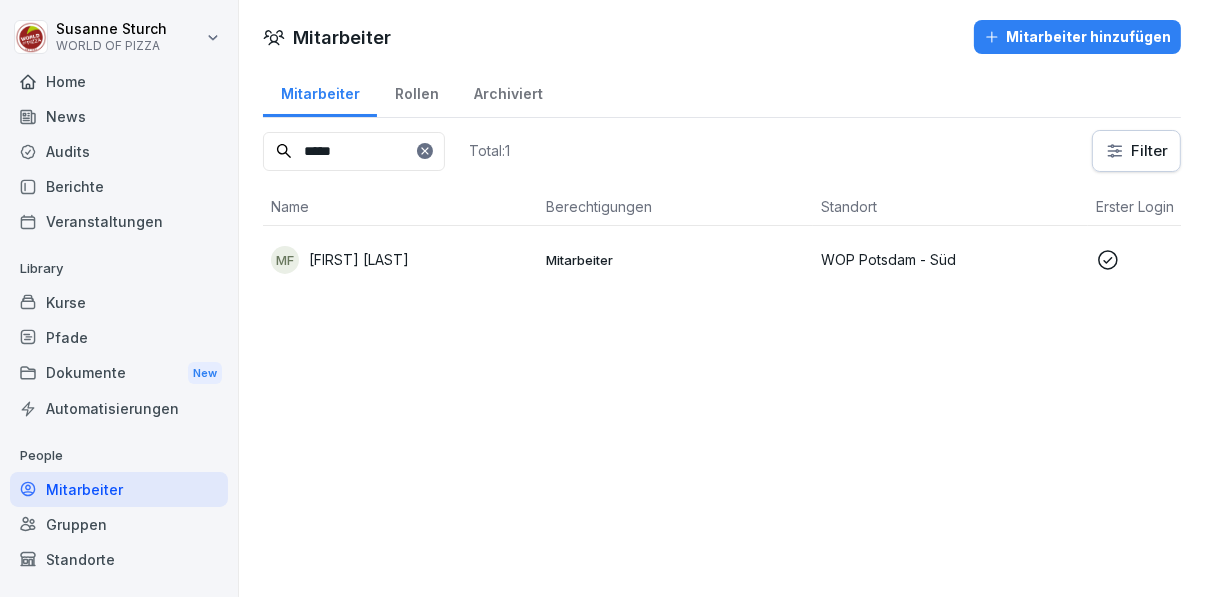 click on "[FIRST] [LAST]" at bounding box center (400, 260) 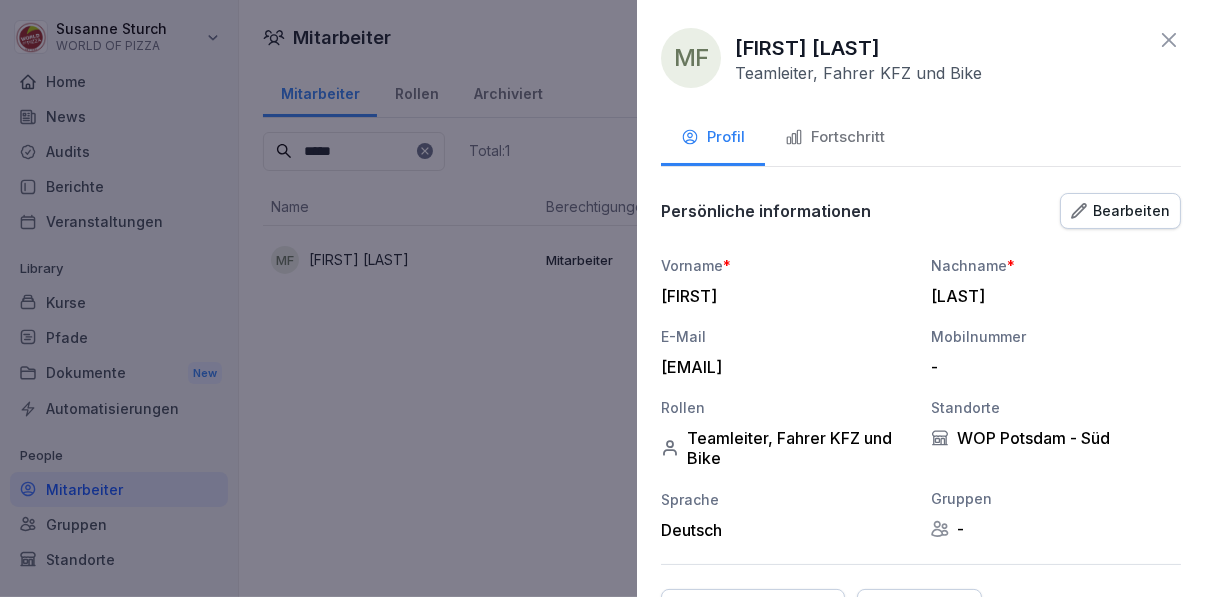 click on "Fortschritt" at bounding box center (835, 137) 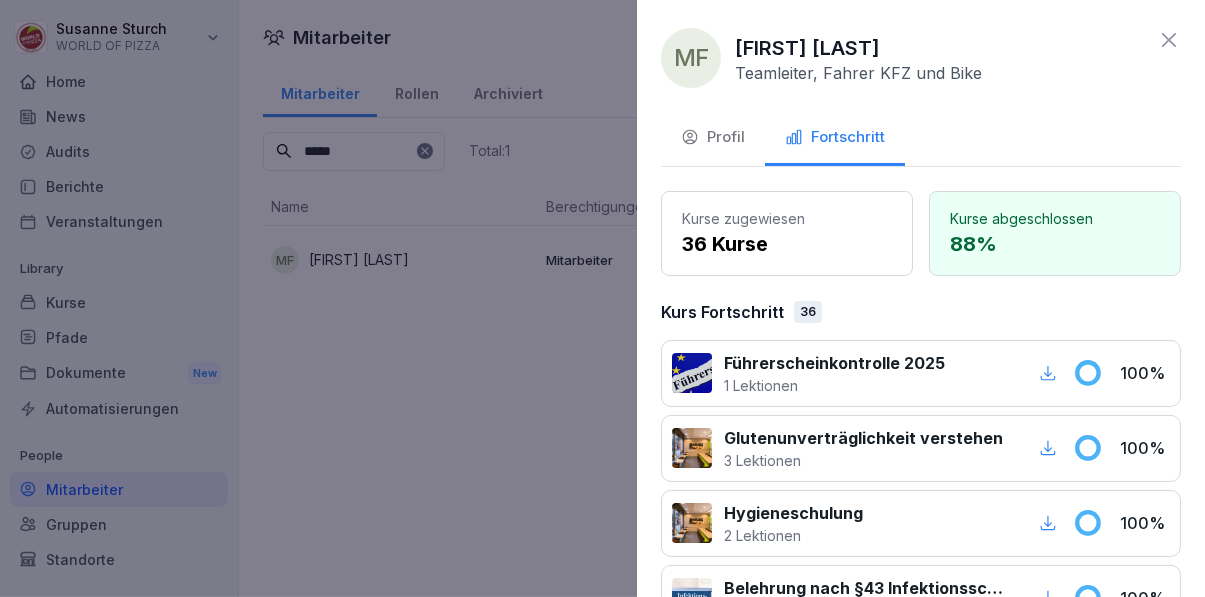 click at bounding box center [602, 298] 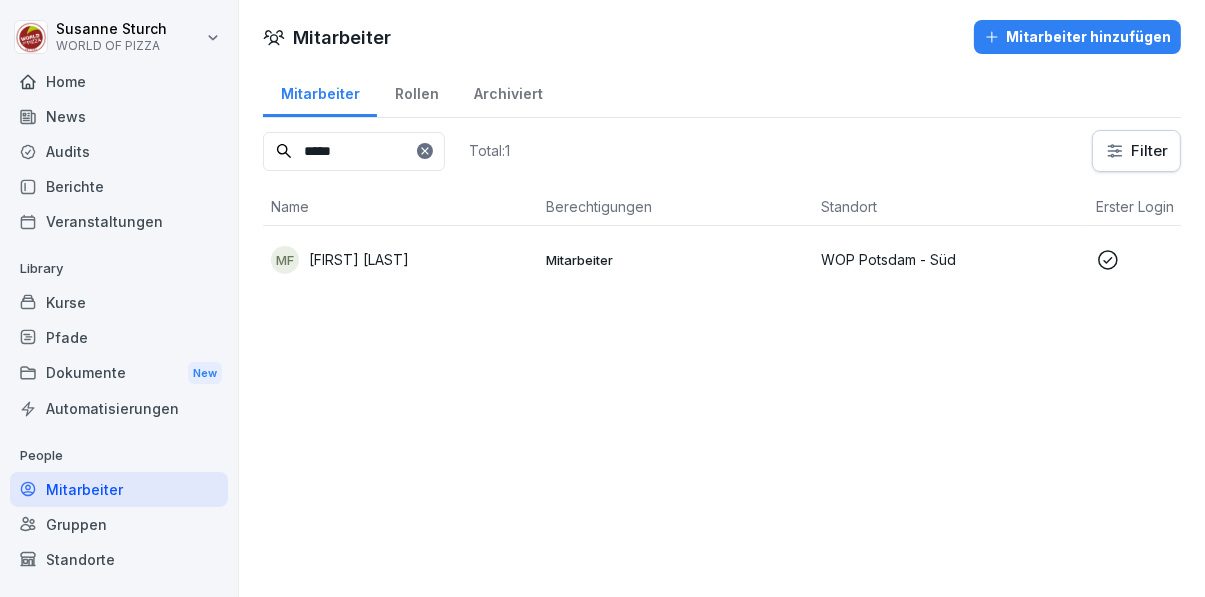 click on "*****" at bounding box center (354, 151) 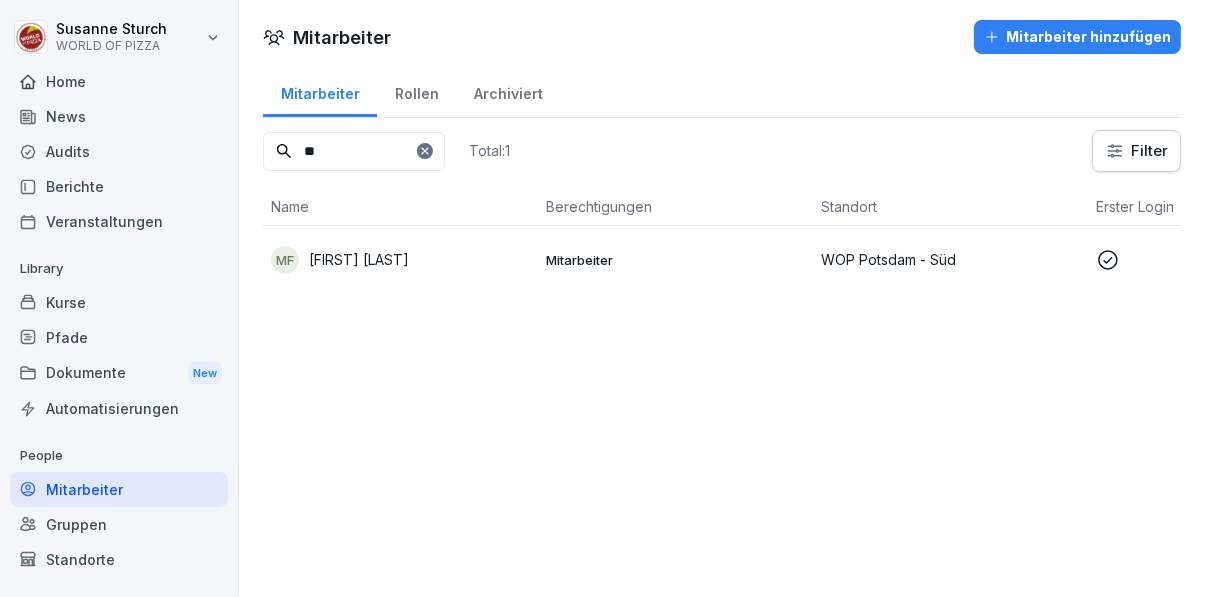 type on "*" 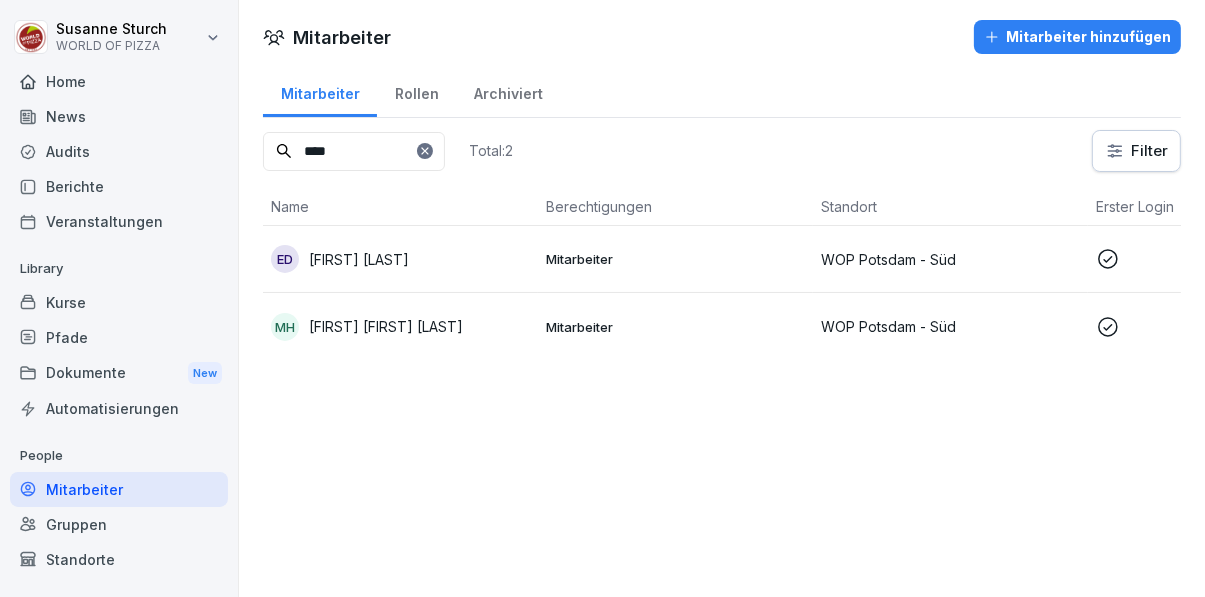 click on "[INITIAL] [FIRST] [LAST]" at bounding box center [400, 259] 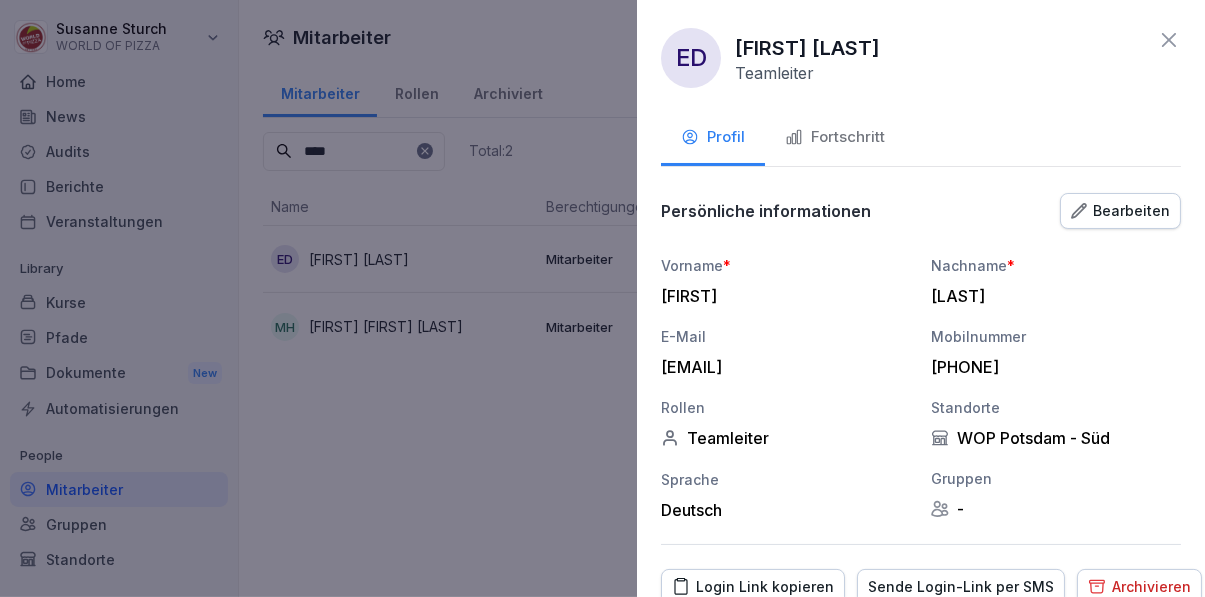 click on "Fortschritt" at bounding box center [835, 137] 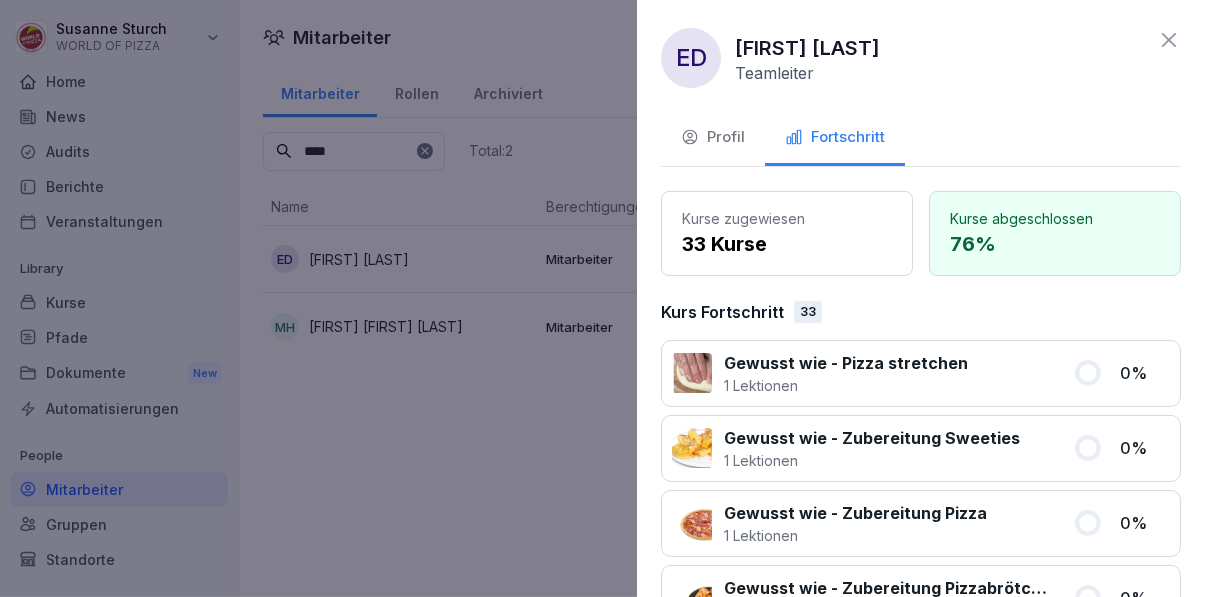 click at bounding box center [602, 298] 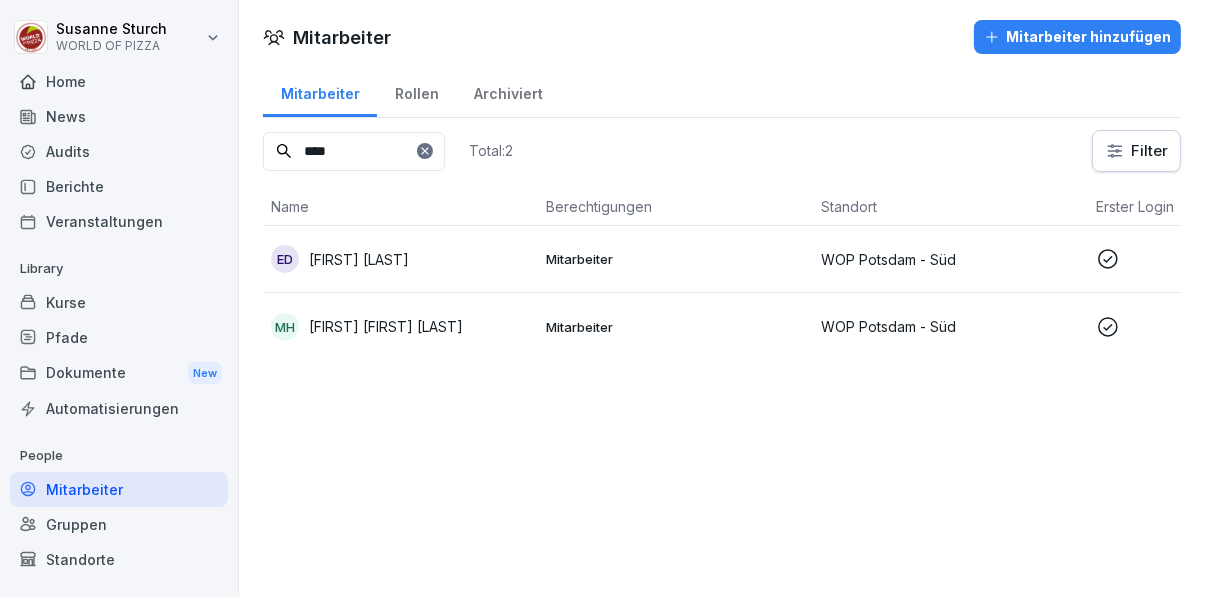 click on "****" at bounding box center (354, 151) 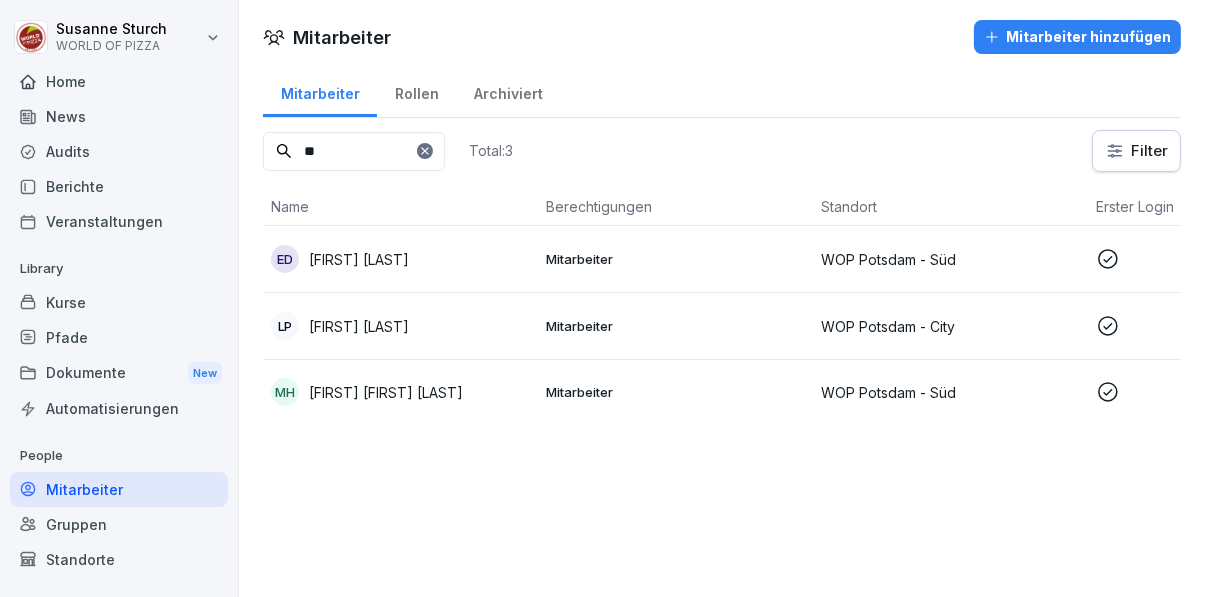 type on "*" 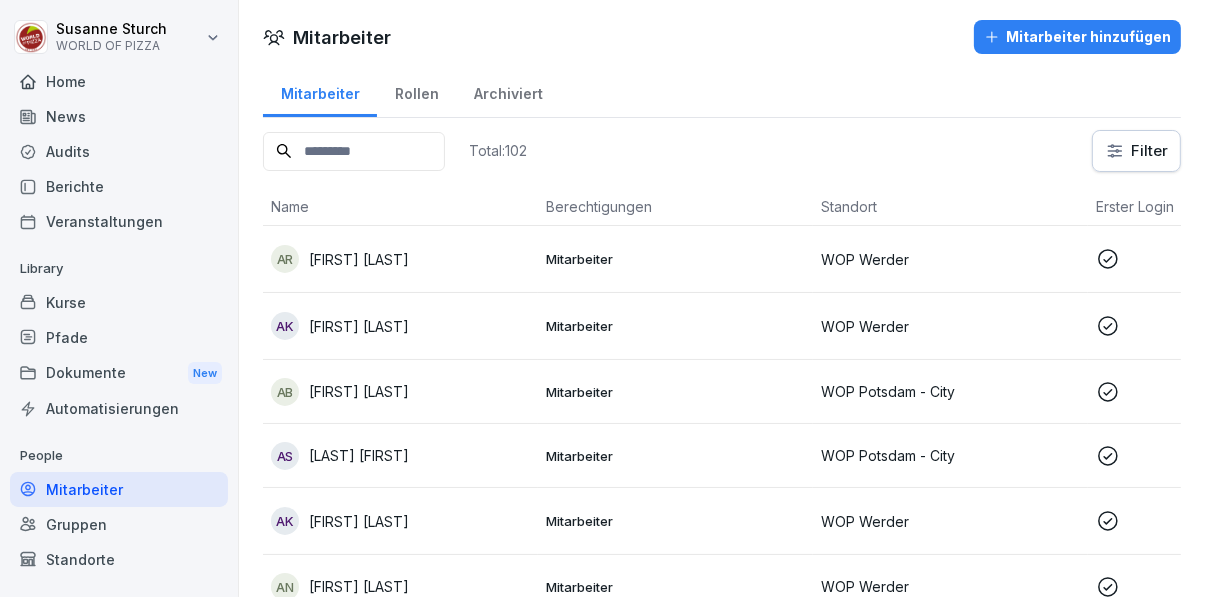 type on "*" 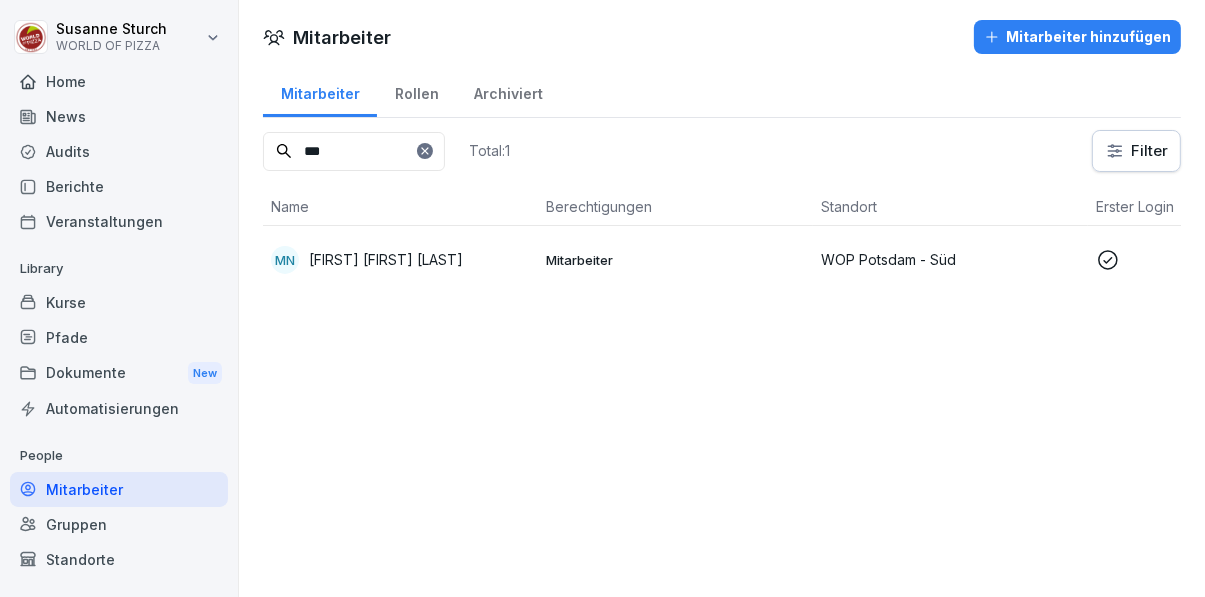 type on "***" 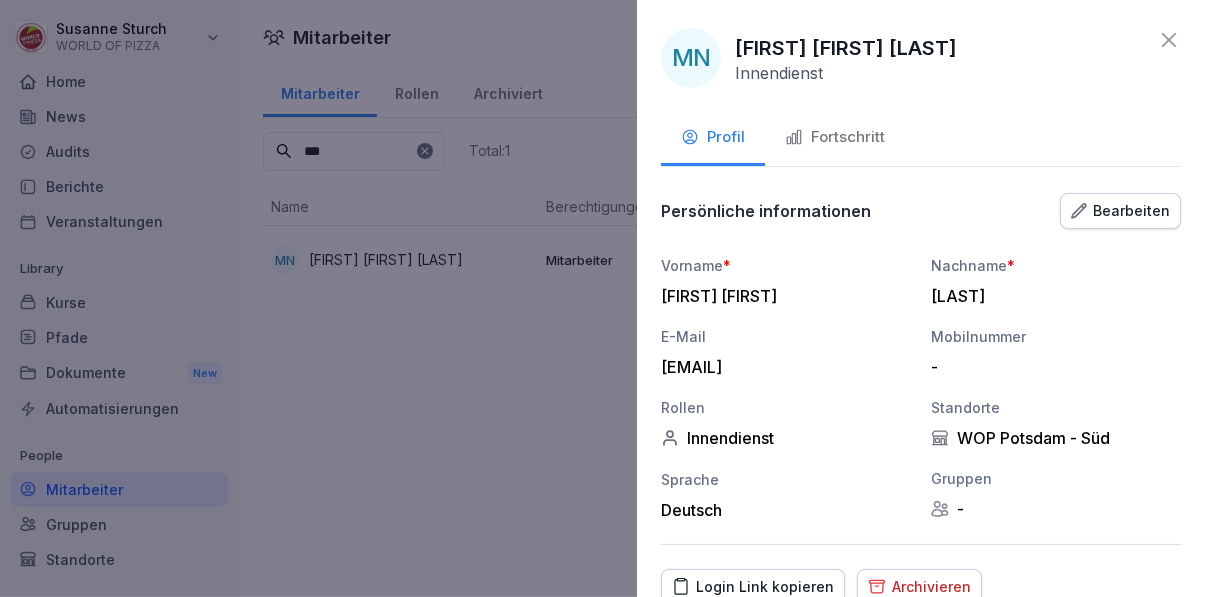 click on "Fortschritt" at bounding box center [835, 137] 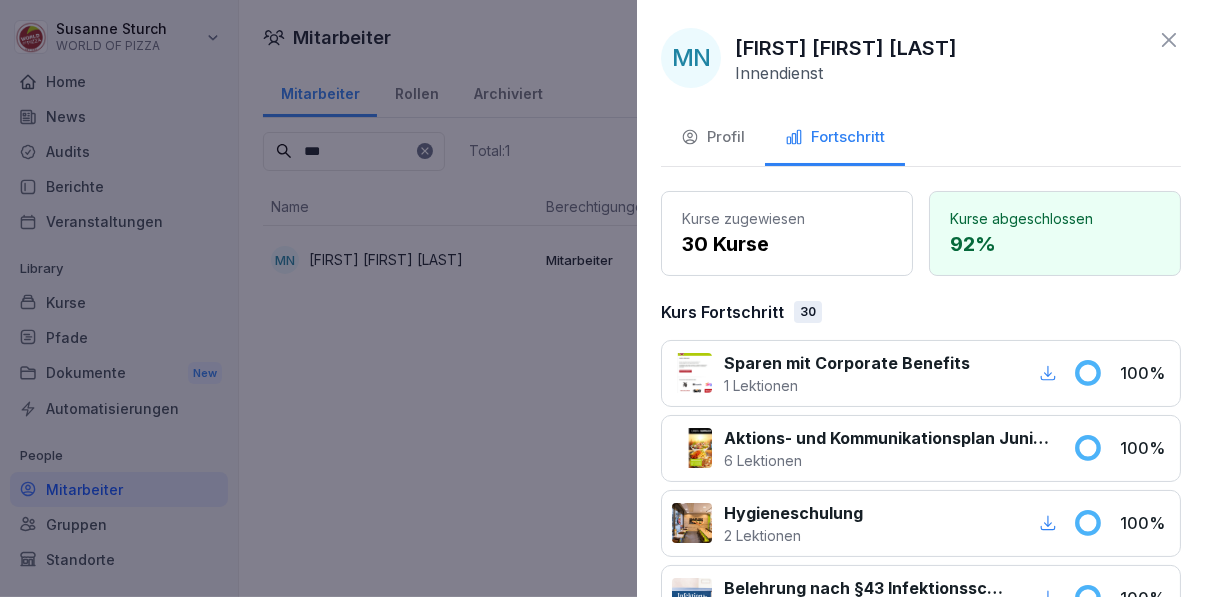click at bounding box center (602, 298) 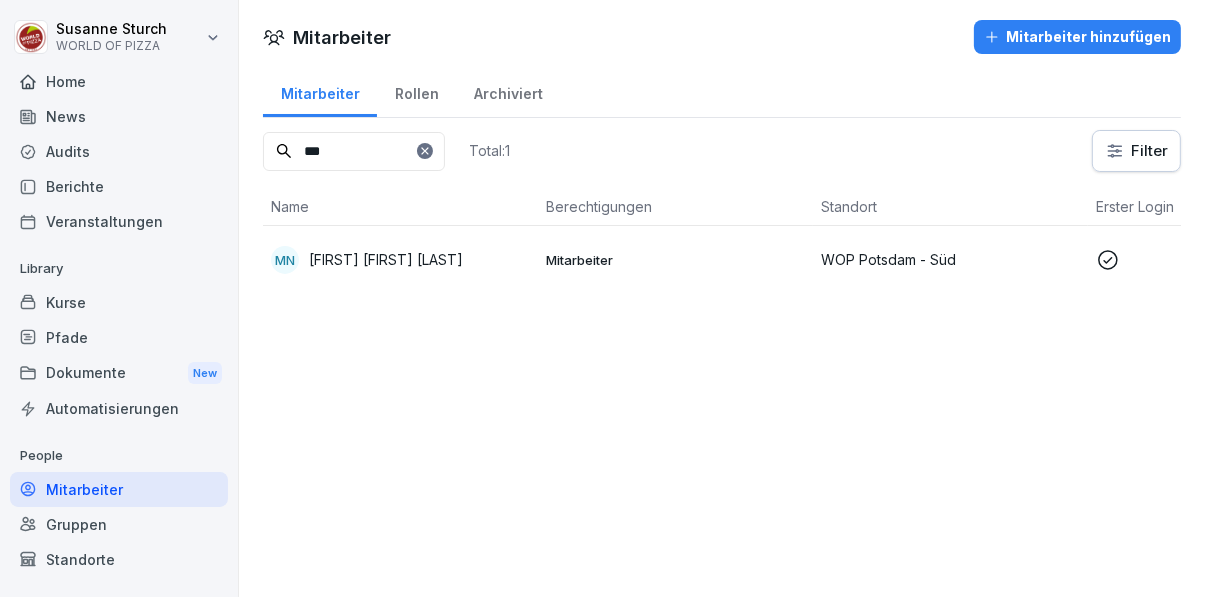 click on "[FIRST] [FIRST] [LAST] WORLD OF PIZZA Home News Audits Berichte Veranstaltungen Library Kurse Pfade Dokumente New Automatisierungen People Mitarbeiter Gruppen Standorte Support Einstellungen Mitarbeiter Mitarbeiter hinzufügen Mitarbeiter Rollen Archiviert *** Total:  1 Filter Name Berechtigungen Standort Erster Login Rolle MN [FIRST] [FIRST] [LAST] Mitarbeiter WOP Potsdam - Süd Innendienst" at bounding box center (602, 298) 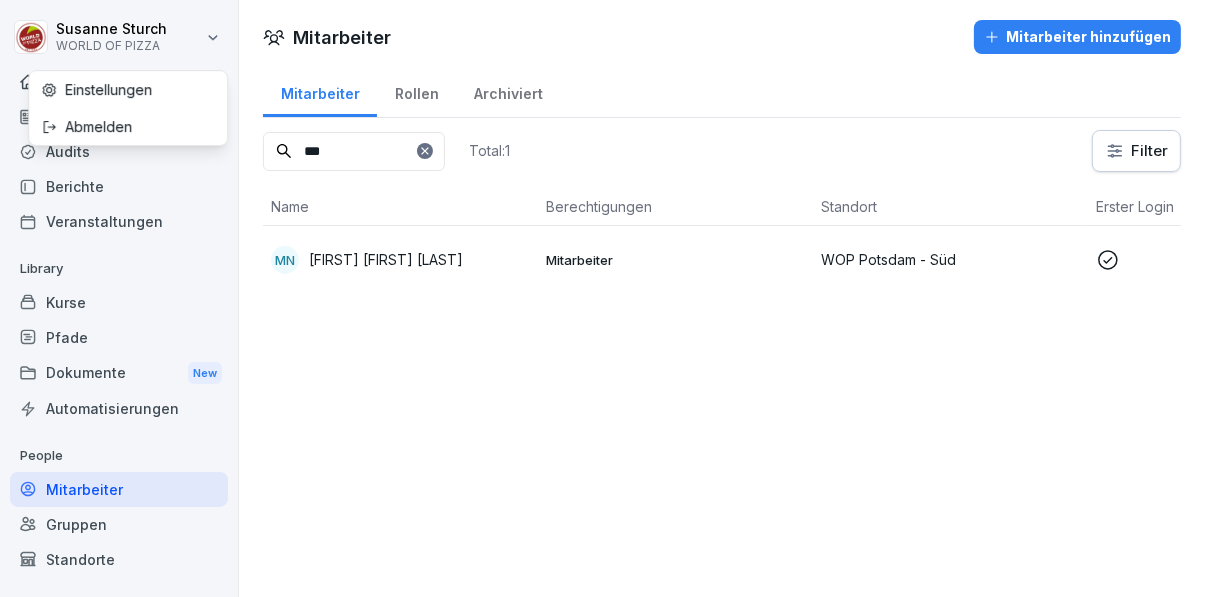 click on "[FIRST] [FIRST] [LAST] WORLD OF PIZZA Home News Audits Berichte Veranstaltungen Library Kurse Pfade Dokumente New Automatisierungen People Mitarbeiter Gruppen Standorte Support Einstellungen Mitarbeiter Mitarbeiter hinzufügen Mitarbeiter Rollen Archiviert *** Total:  1 Filter Name Berechtigungen Standort Erster Login Rolle MN [FIRST] [FIRST] [LAST] Mitarbeiter WOP Potsdam - Süd Innendienst Einstellungen Abmelden" at bounding box center [602, 298] 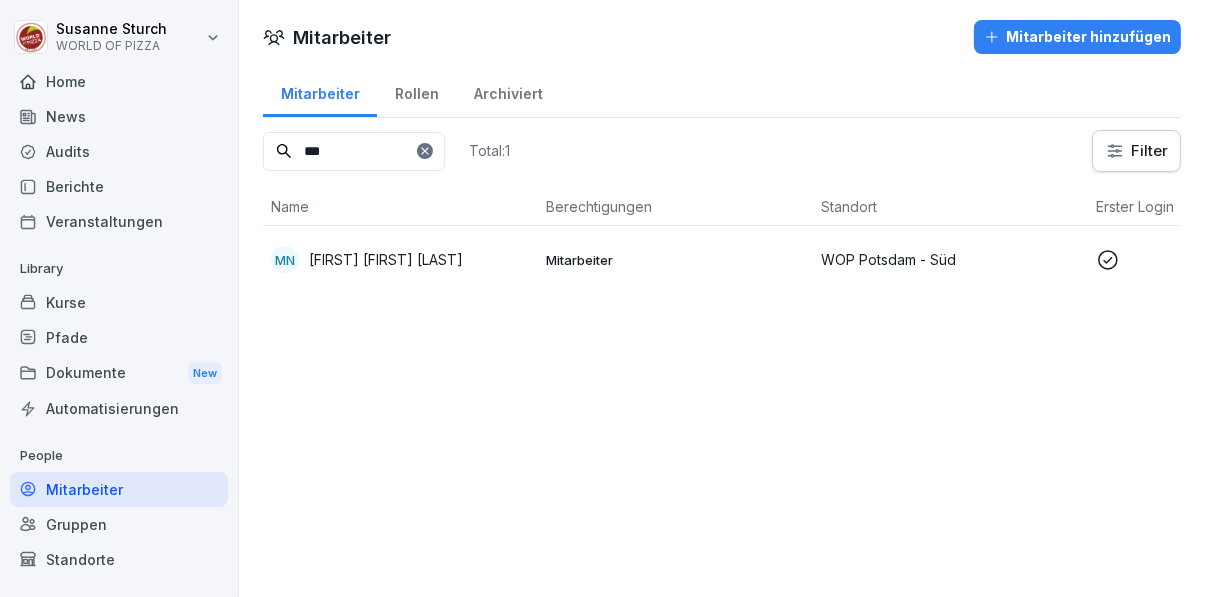 click on "Standorte" at bounding box center (119, 559) 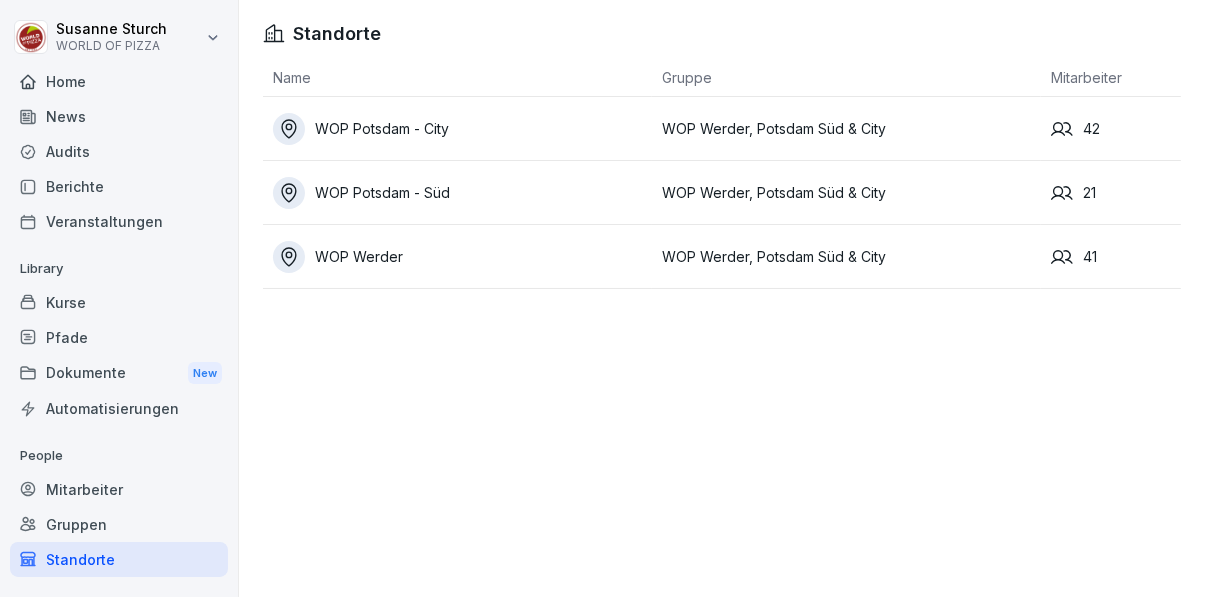 click on "WOP Potsdam - Süd" at bounding box center (462, 193) 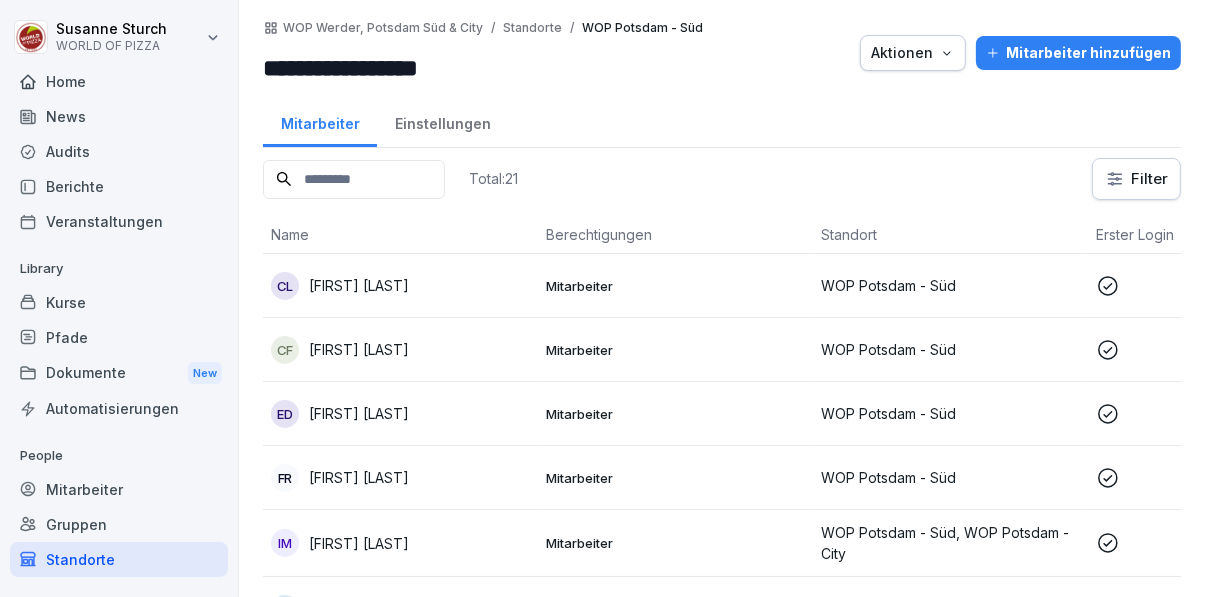 click on "Einstellungen" at bounding box center [442, 121] 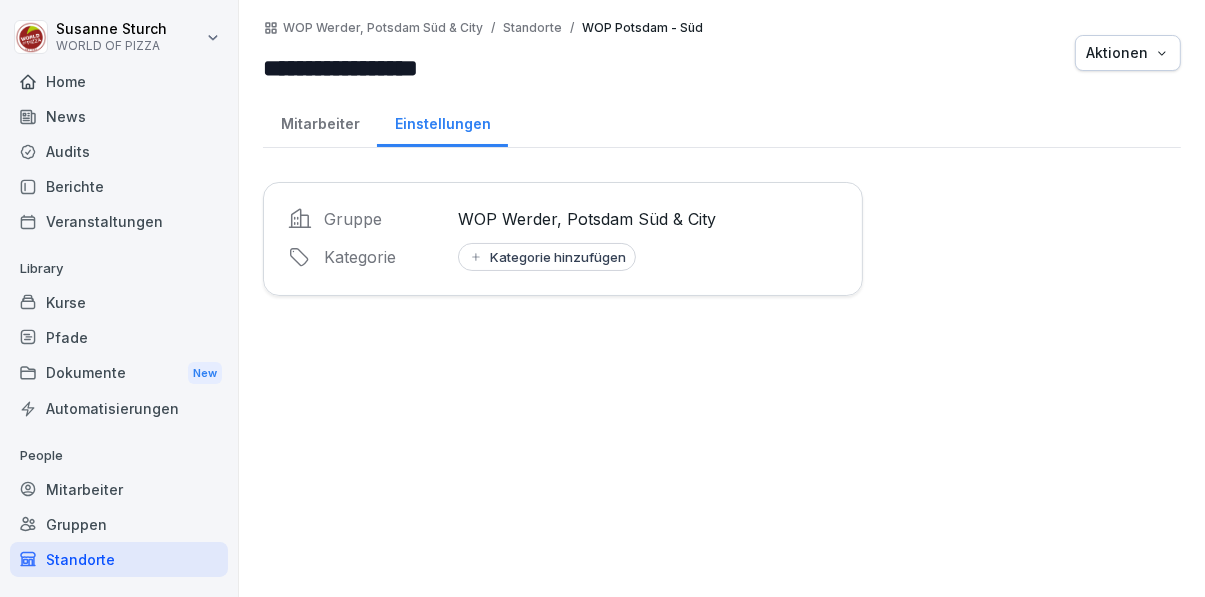 click on "Mitarbeiter" at bounding box center (320, 121) 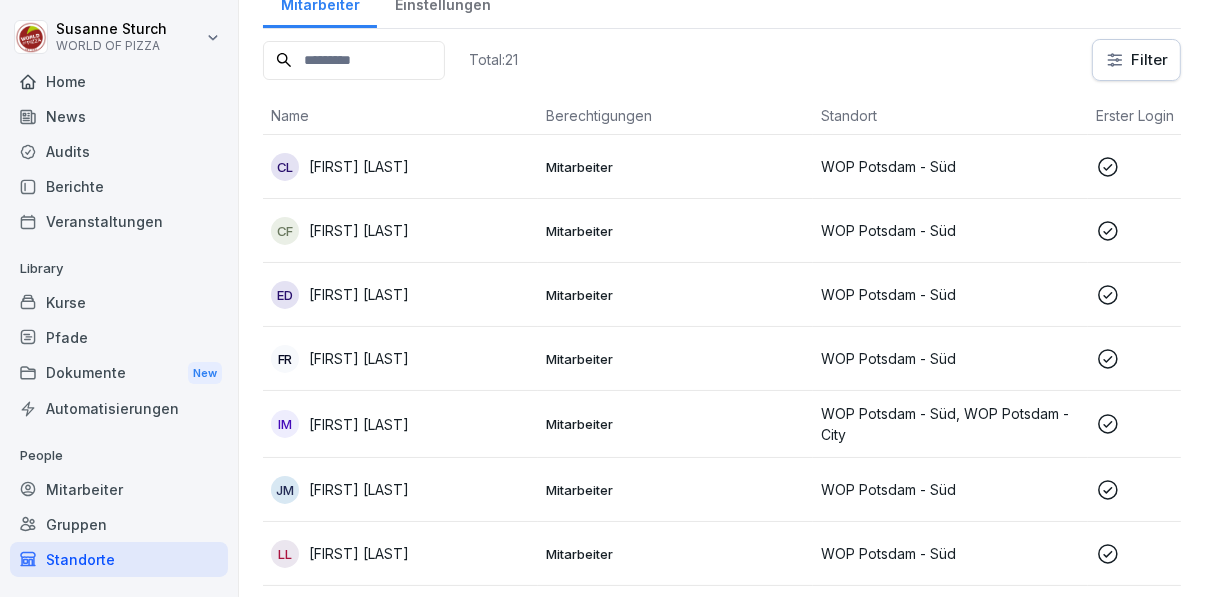 scroll, scrollTop: 0, scrollLeft: 0, axis: both 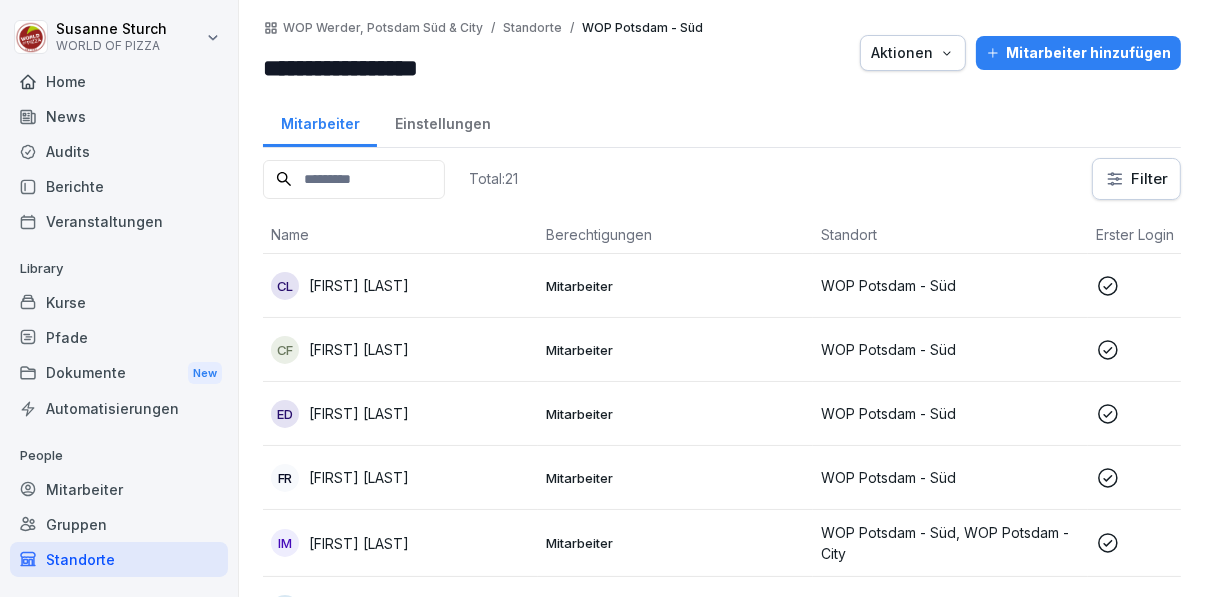 click on "Home" at bounding box center (119, 81) 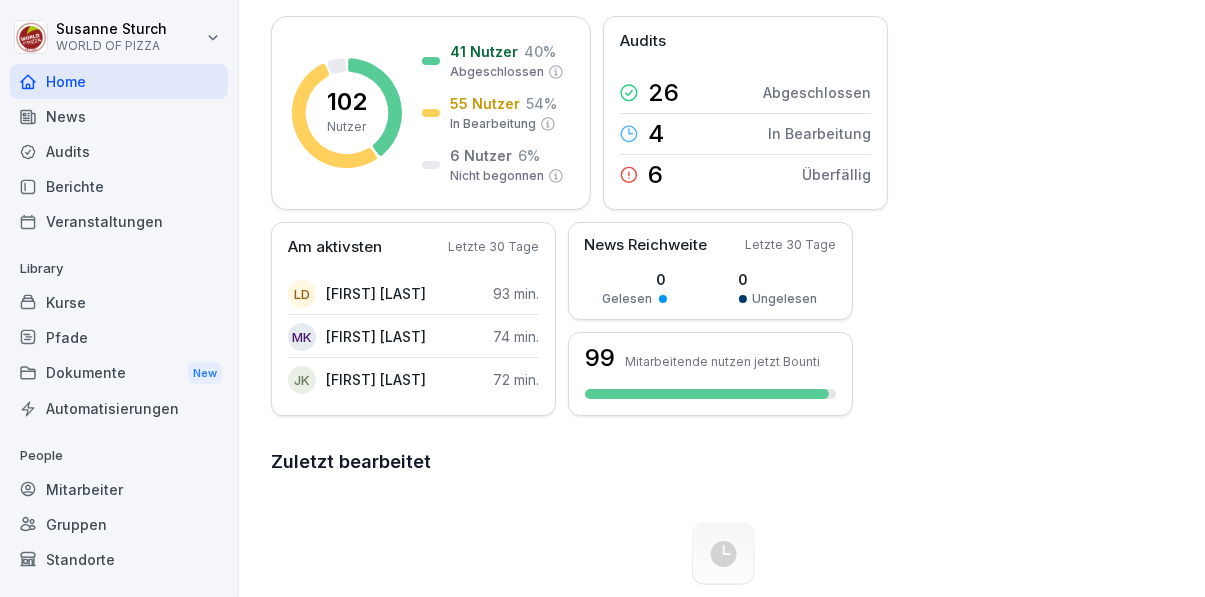 scroll, scrollTop: 0, scrollLeft: 0, axis: both 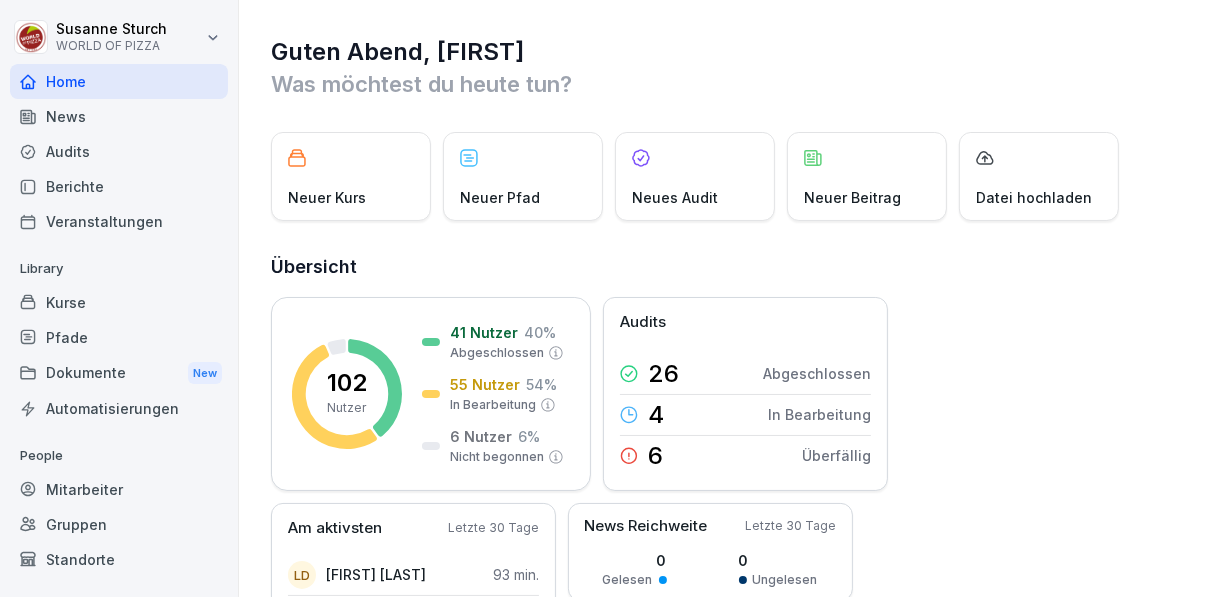 click on "News" at bounding box center [119, 116] 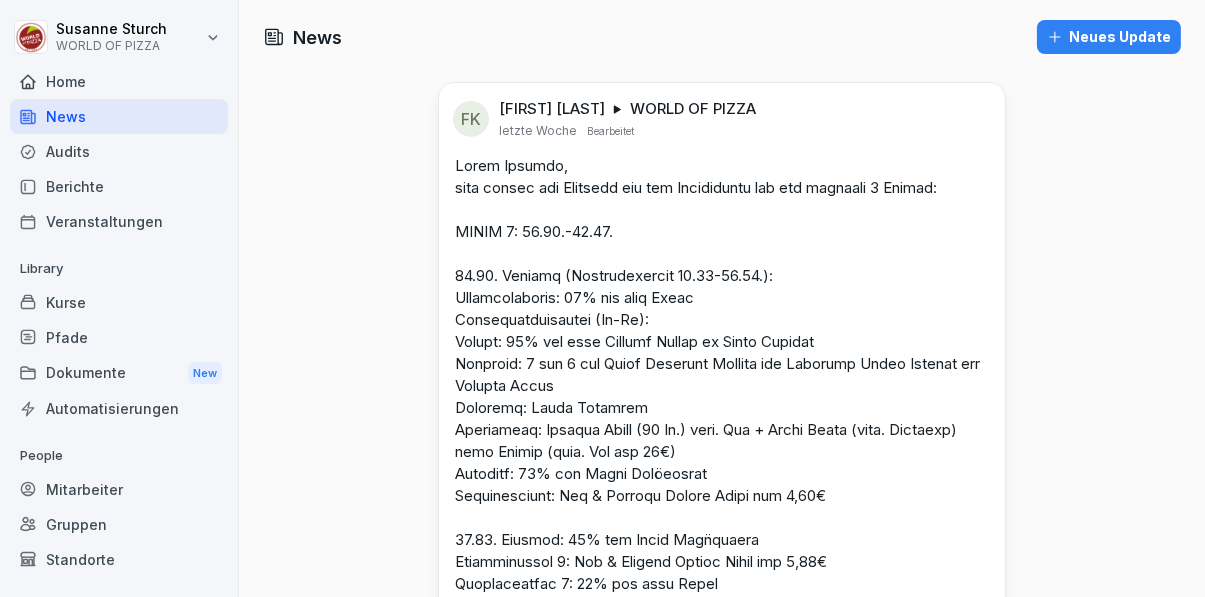 click on "Berichte" at bounding box center (119, 186) 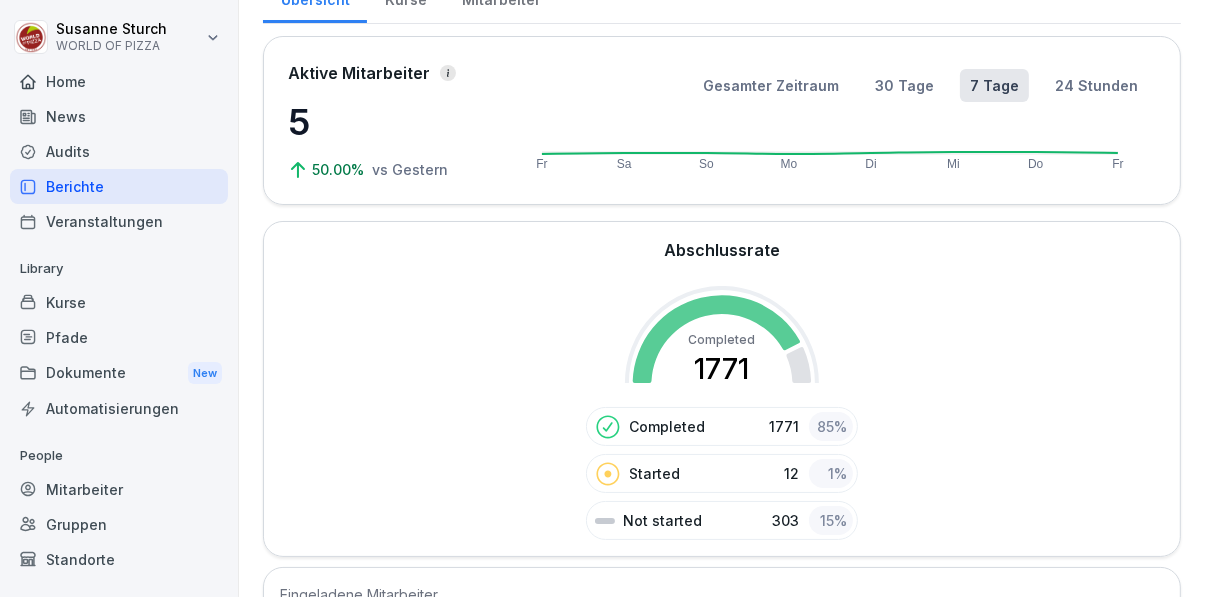 scroll, scrollTop: 0, scrollLeft: 0, axis: both 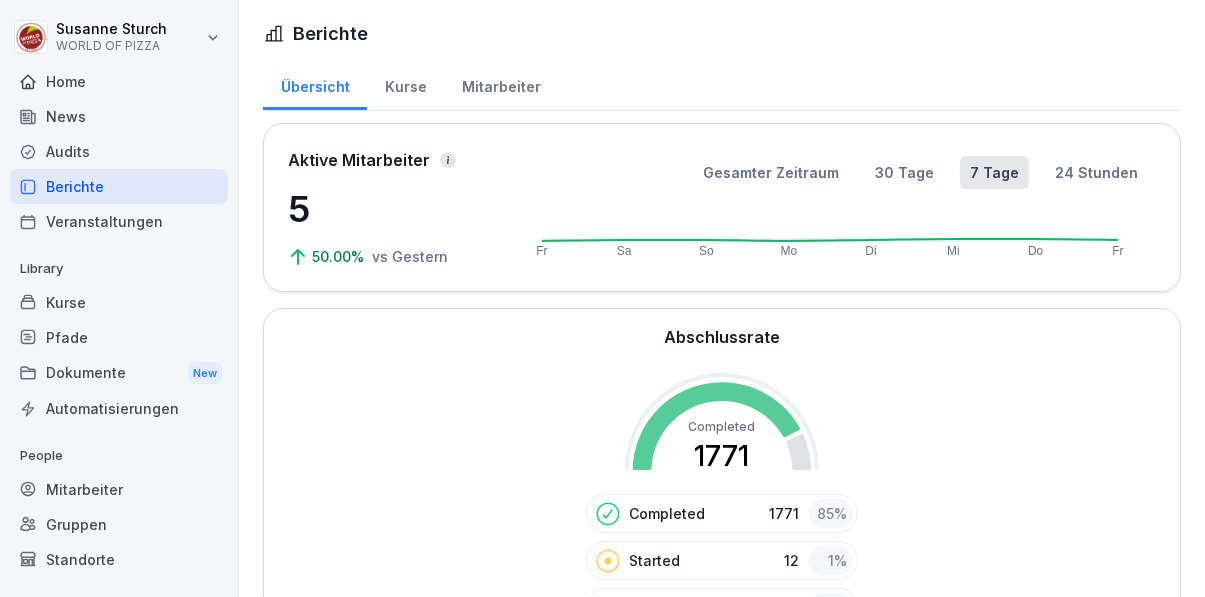 click on "24 Stunden" at bounding box center [1096, 172] 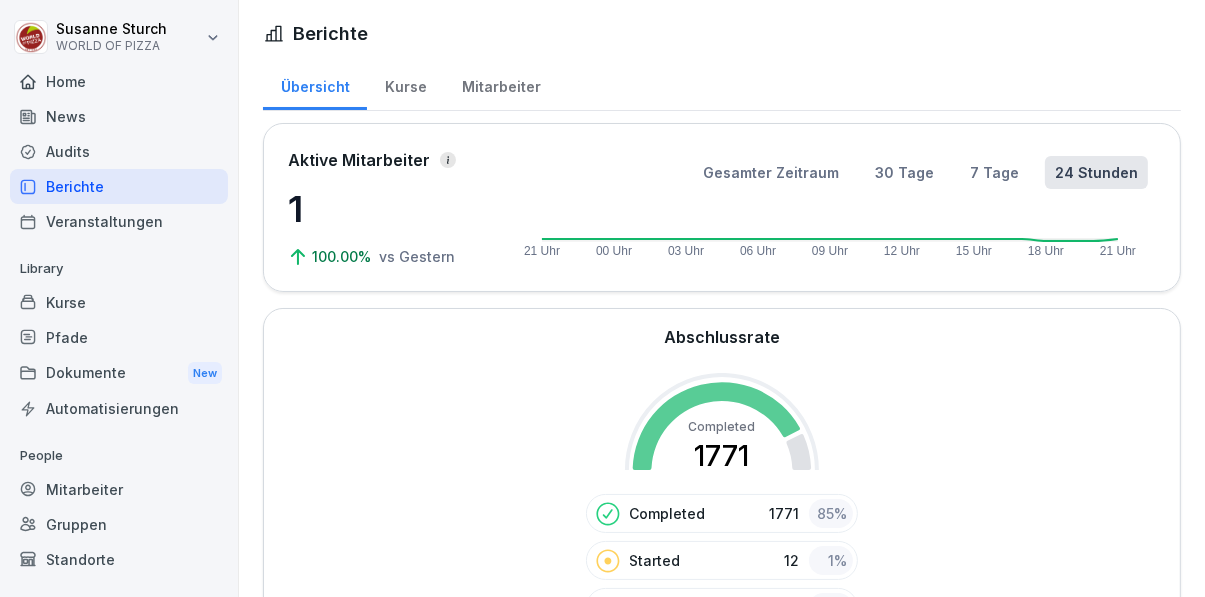 click on "30 Tage" at bounding box center (904, 172) 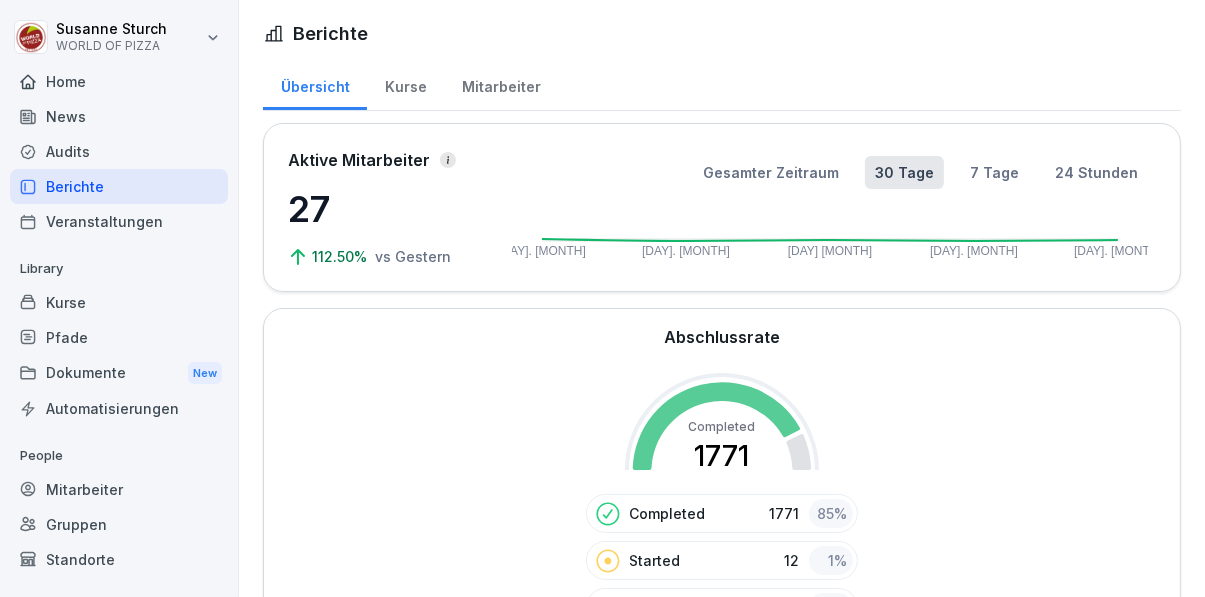 click on "Mitarbeiter" at bounding box center (501, 84) 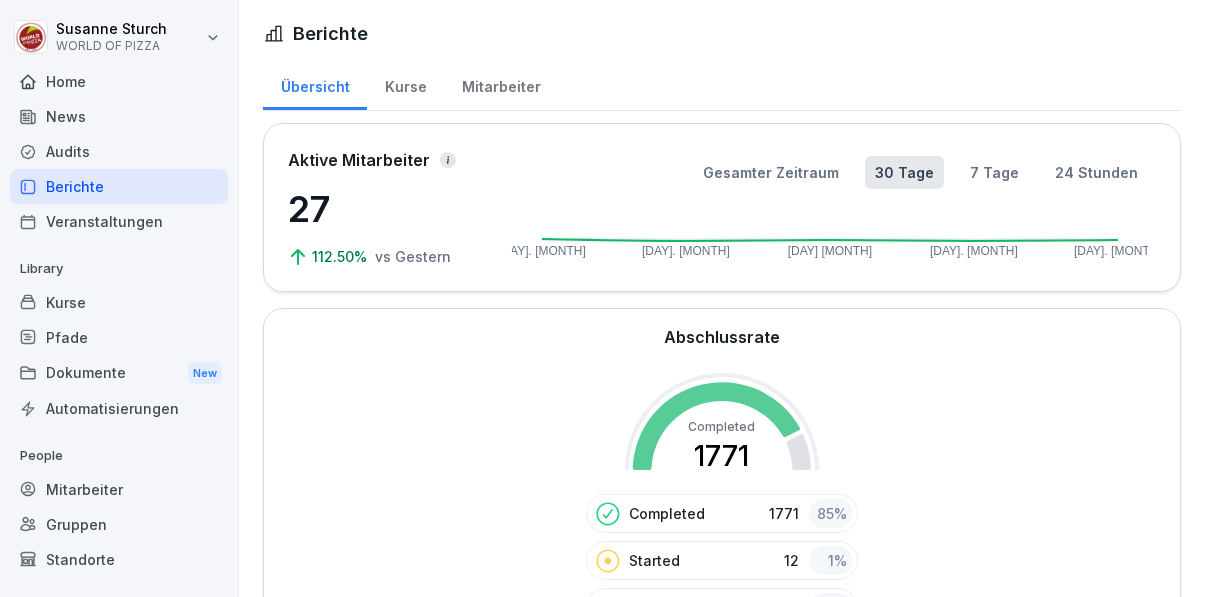 click on "Mitarbeiter" at bounding box center [501, 84] 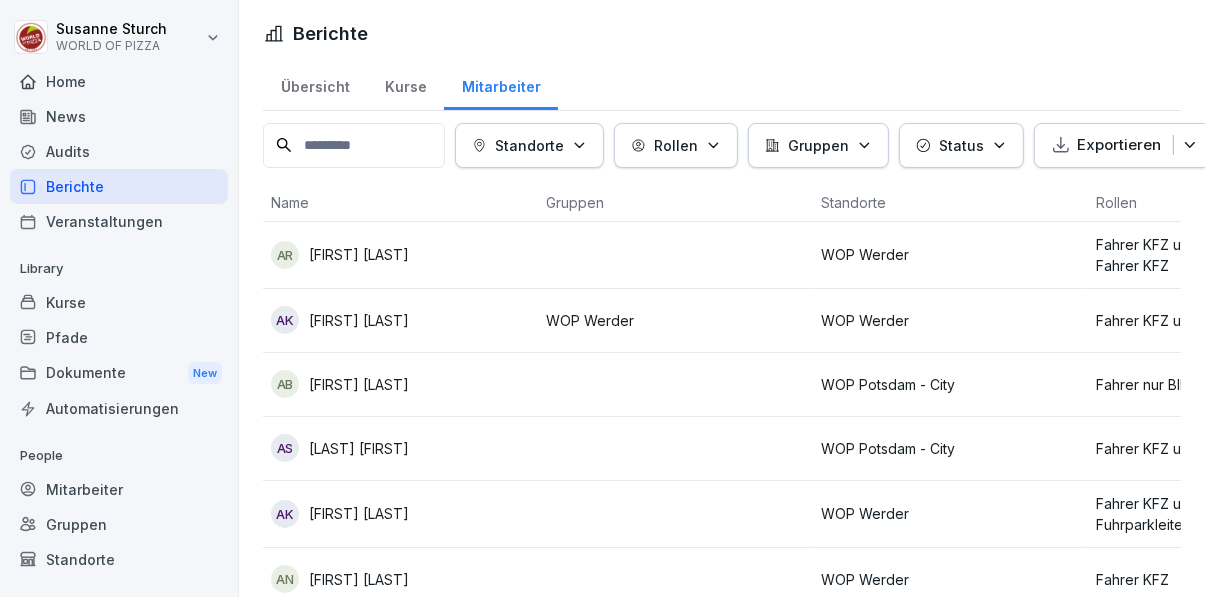 click on "Kurse" at bounding box center (405, 84) 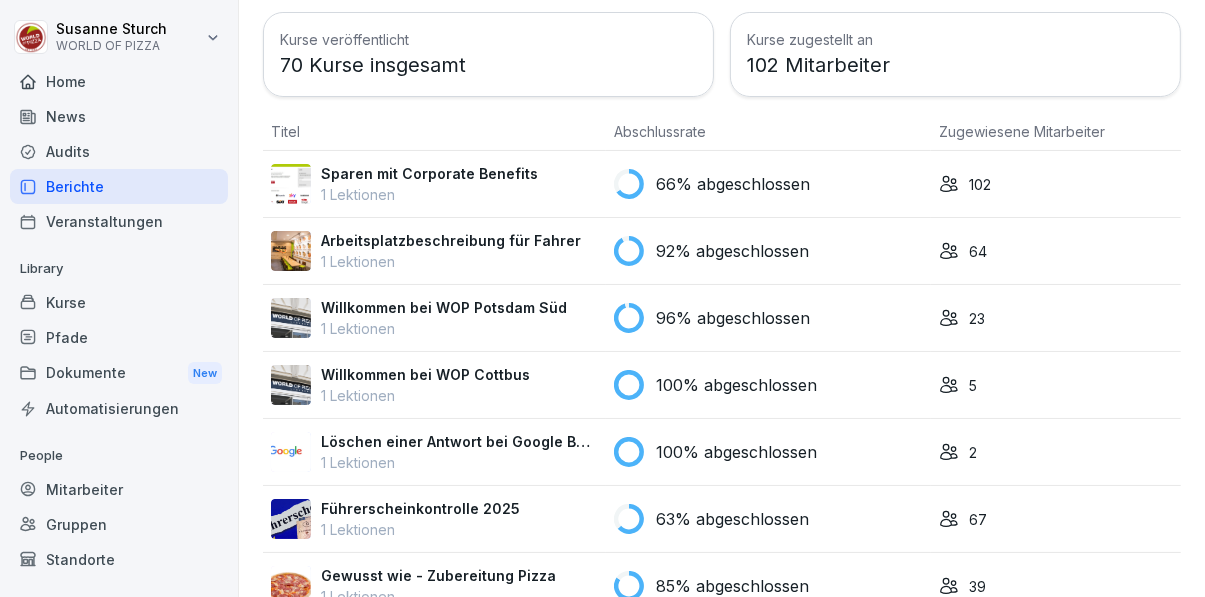 scroll, scrollTop: 0, scrollLeft: 0, axis: both 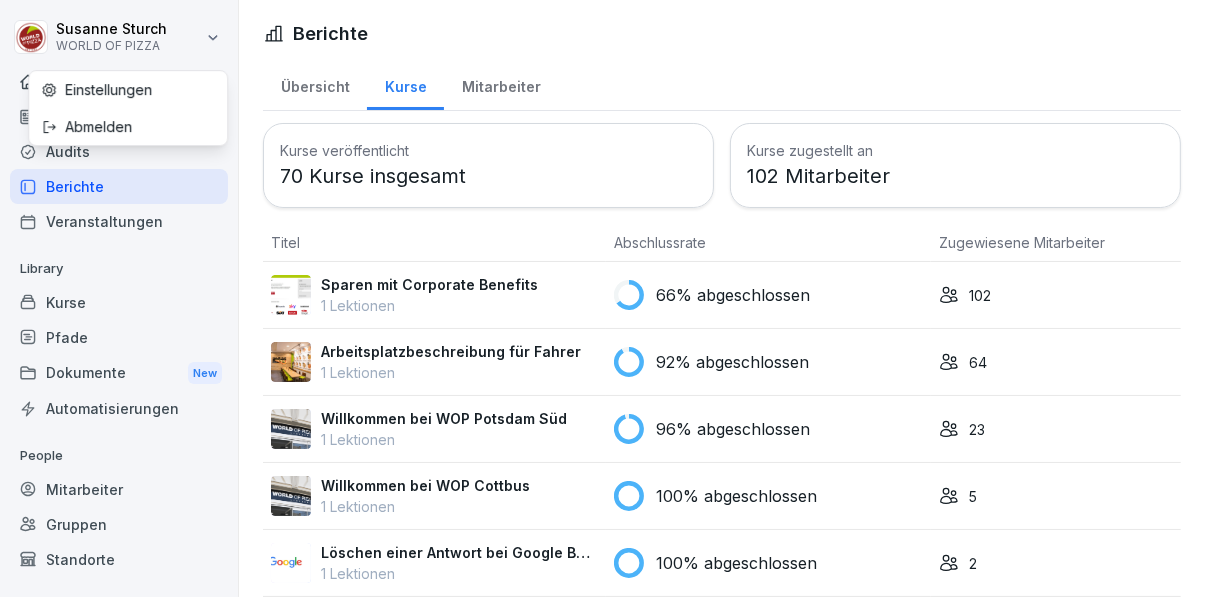click on "[FIRST] [FIRST] [LAST] WORLD OF PIZZA Home News Audits Berichte Veranstaltungen Library Kurse Pfade Dokumente New Automatisierungen People Mitarbeiter Gruppen Standorte Support Einstellungen Berichte Übersicht Kurse Mitarbeiter Kurse veröffentlicht 70 Kurse insgesamt Kurse zugestellt an 102 Mitarbeiter Titel Abschlussrate Zugewiesene Mitarbeiter Sparen mit Corporate Benefits 1 Lektionen 66% abgeschlossen 102 Arbeitsplatzbeschreibung für Fahrer 1 Lektionen 92% abgeschlossen 64 Willkommen bei WOP Potsdam Süd 1 Lektionen 96% abgeschlossen 23 Willkommen bei WOP Cottbus 1 Lektionen 100% abgeschlossen 5 Löschen einer Antwort bei Google Bewertungen 1 Lektionen 100% abgeschlossen 2 Führerscheinkontrolle 2025 1 Lektionen 63% abgeschlossen 67 Gewusst wie - Zubereitung Pizza 1 Lektionen 85% abgeschlossen 39 Franchisepartner - Betriebliche Altersvorsorge 4 Lektionen 0% abgeschlossen 2 Franchisepartner - Datenschutz 5 Lektionen 0% abgeschlossen 2 Arbeitsplatzbeschreibung für Teammanager 1 Lektionen 100% abgeschlossen 1" at bounding box center (602, 298) 